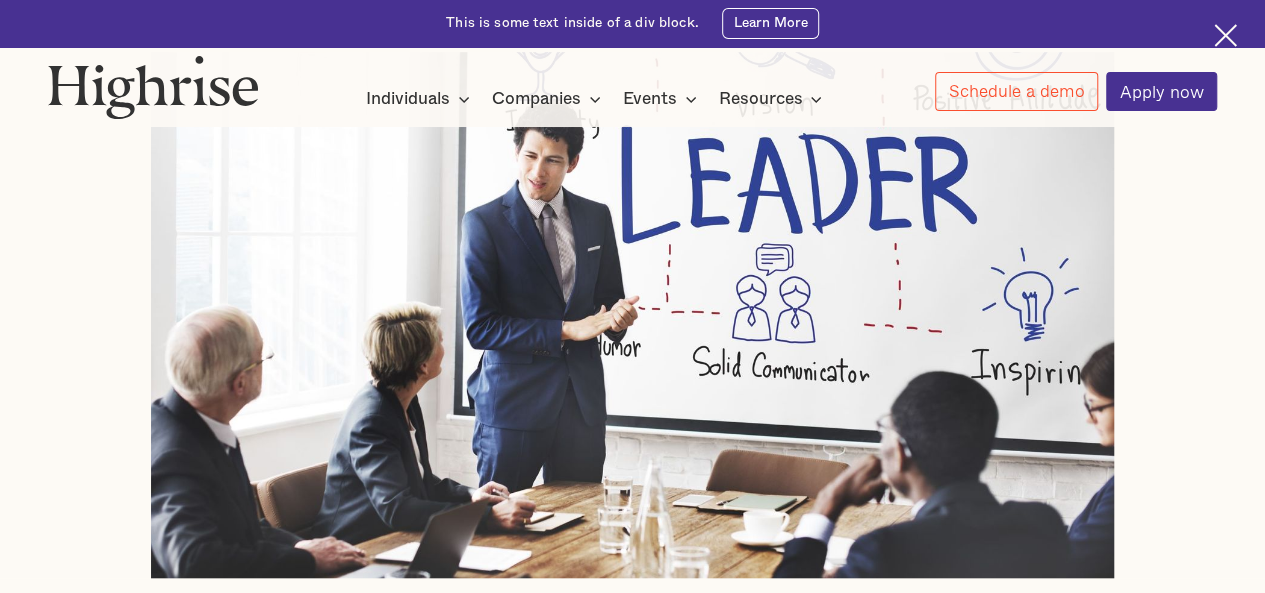 scroll, scrollTop: 1000, scrollLeft: 0, axis: vertical 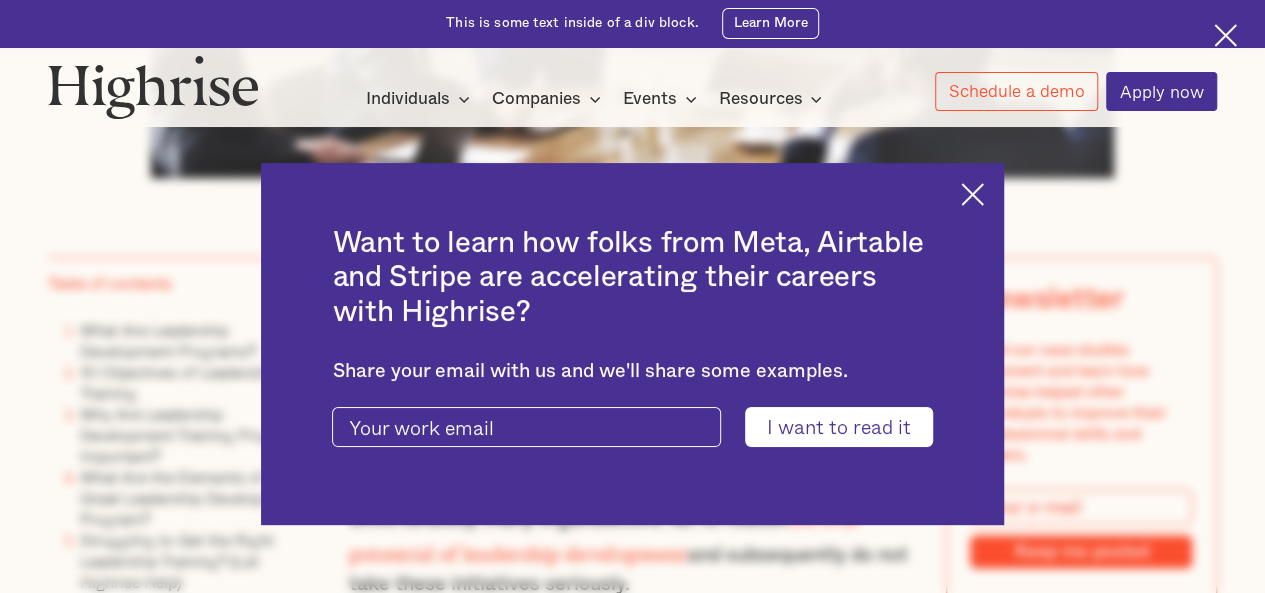 click at bounding box center (972, 194) 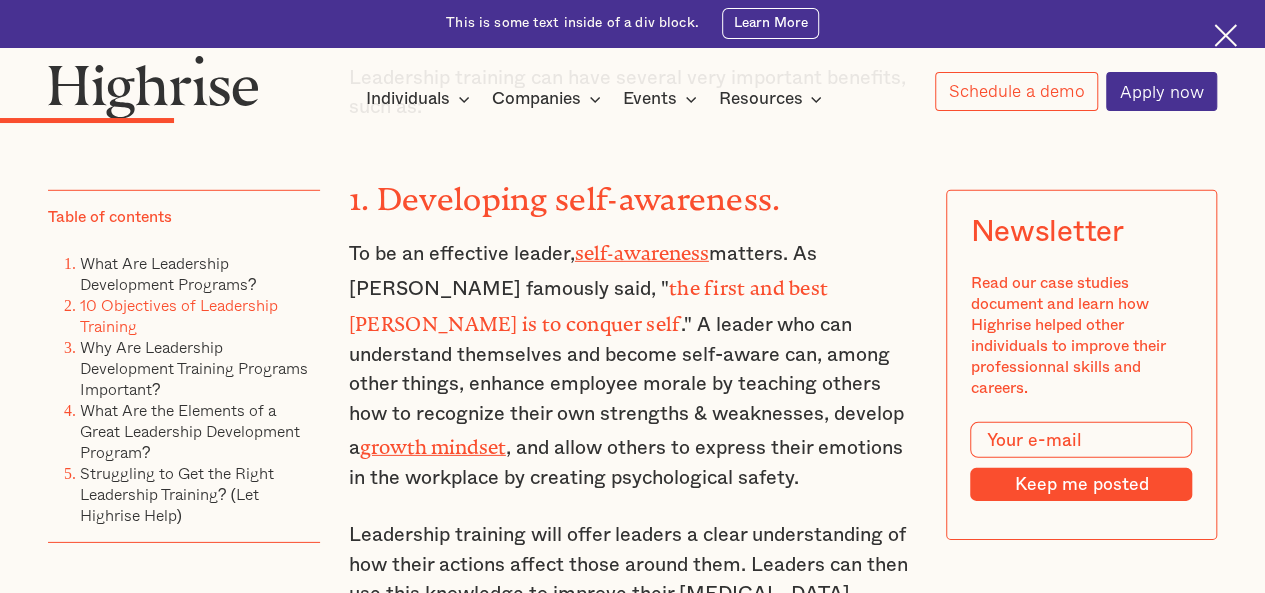 scroll, scrollTop: 2800, scrollLeft: 0, axis: vertical 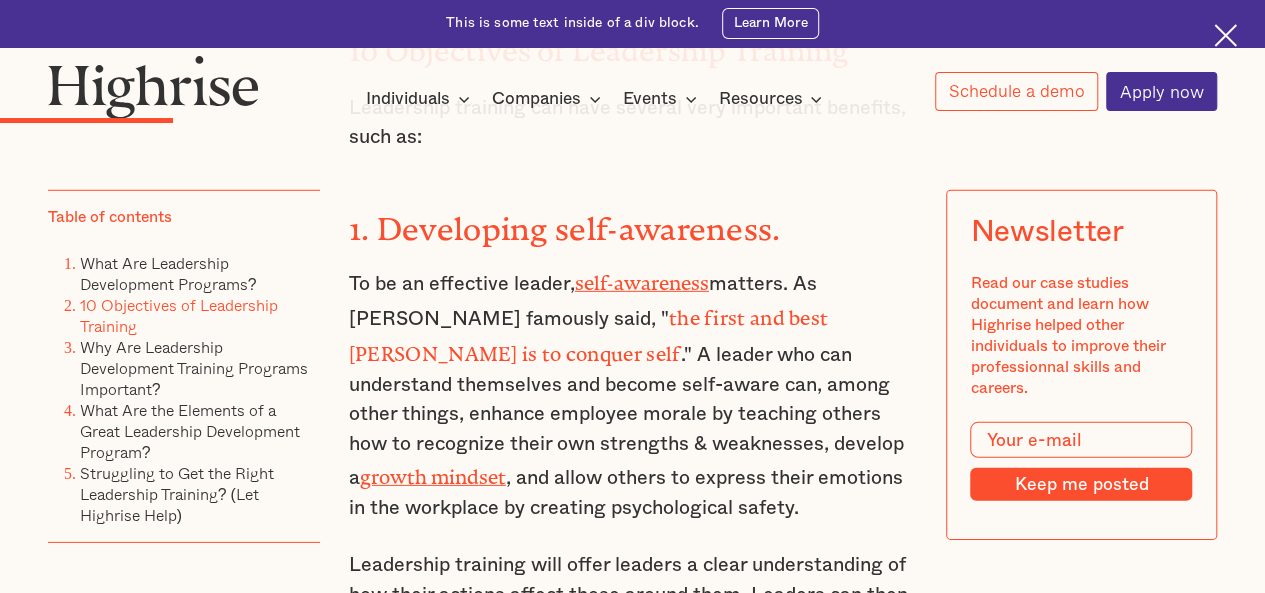 click on "To be an effective leader,  self-awareness  matters. As [PERSON_NAME] famously said, " the first and best [PERSON_NAME] is to conquer self ." A leader who can understand themselves and become self-aware can, among other things, enhance employee morale by teaching others how to recognize their own strengths & weaknesses, develop a  growth mindset , and allow others to express their emotions in the workplace by creating psychological safety." at bounding box center [633, 394] 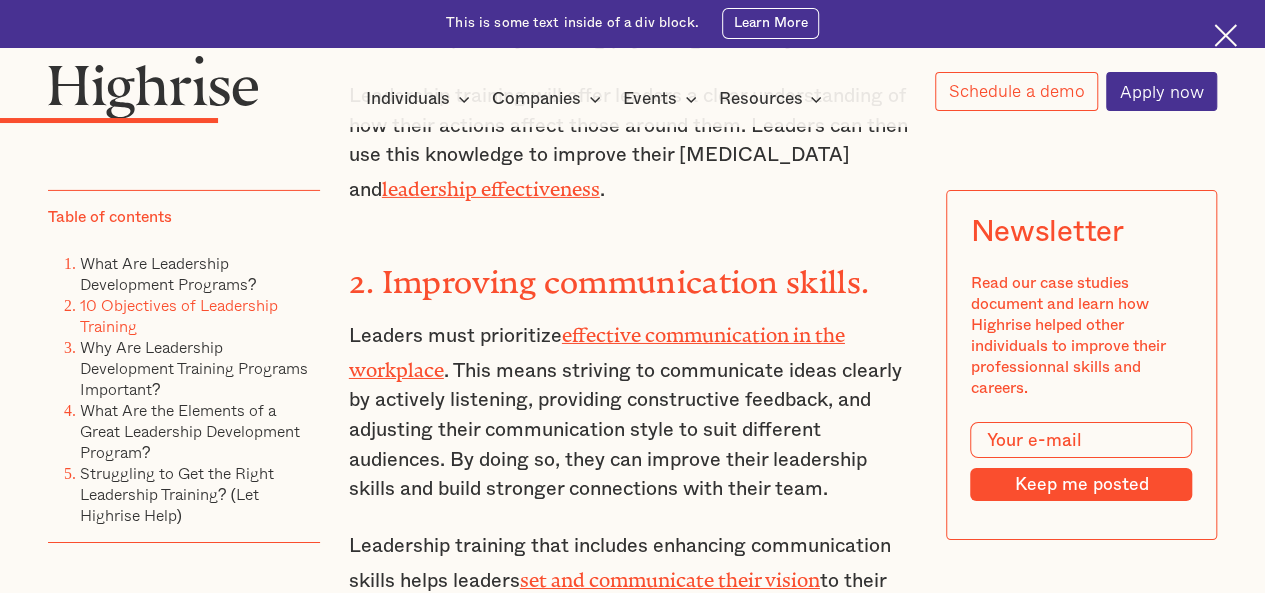 scroll, scrollTop: 3300, scrollLeft: 0, axis: vertical 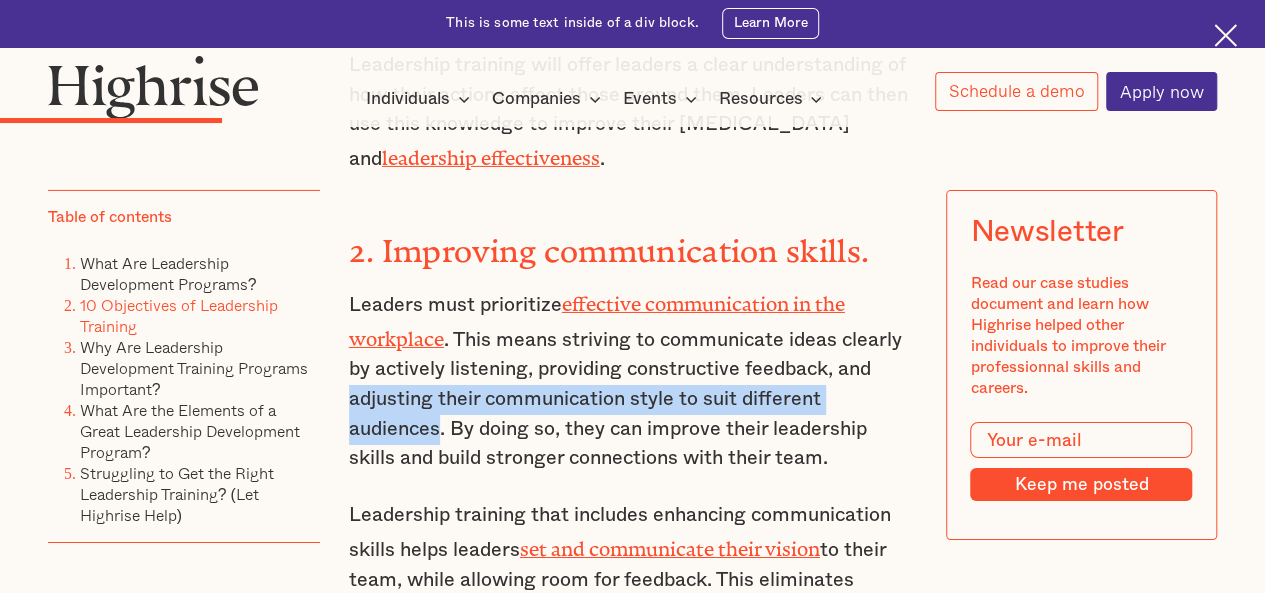 drag, startPoint x: 344, startPoint y: 299, endPoint x: 434, endPoint y: 325, distance: 93.680305 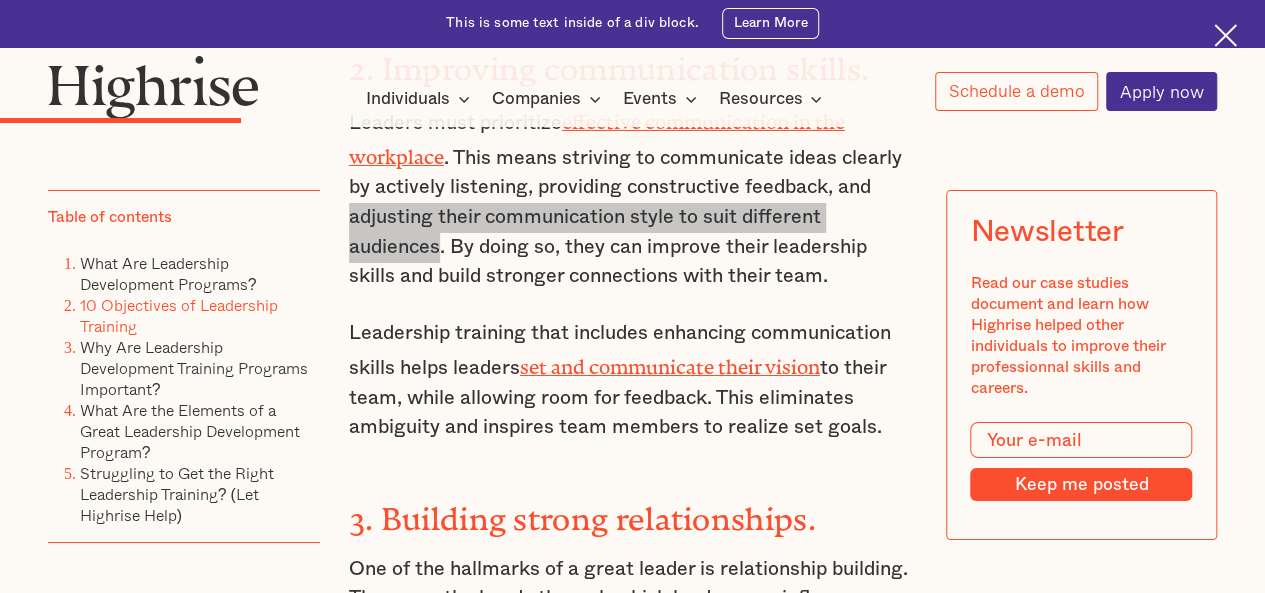 scroll, scrollTop: 3500, scrollLeft: 0, axis: vertical 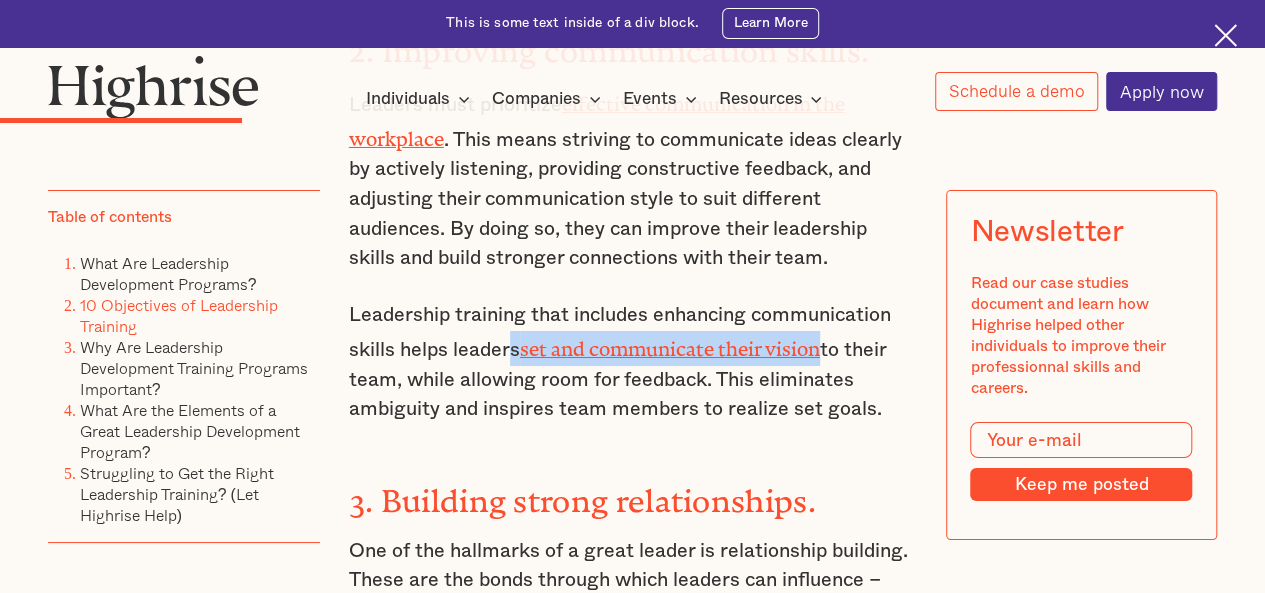 drag, startPoint x: 508, startPoint y: 251, endPoint x: 828, endPoint y: 246, distance: 320.03906 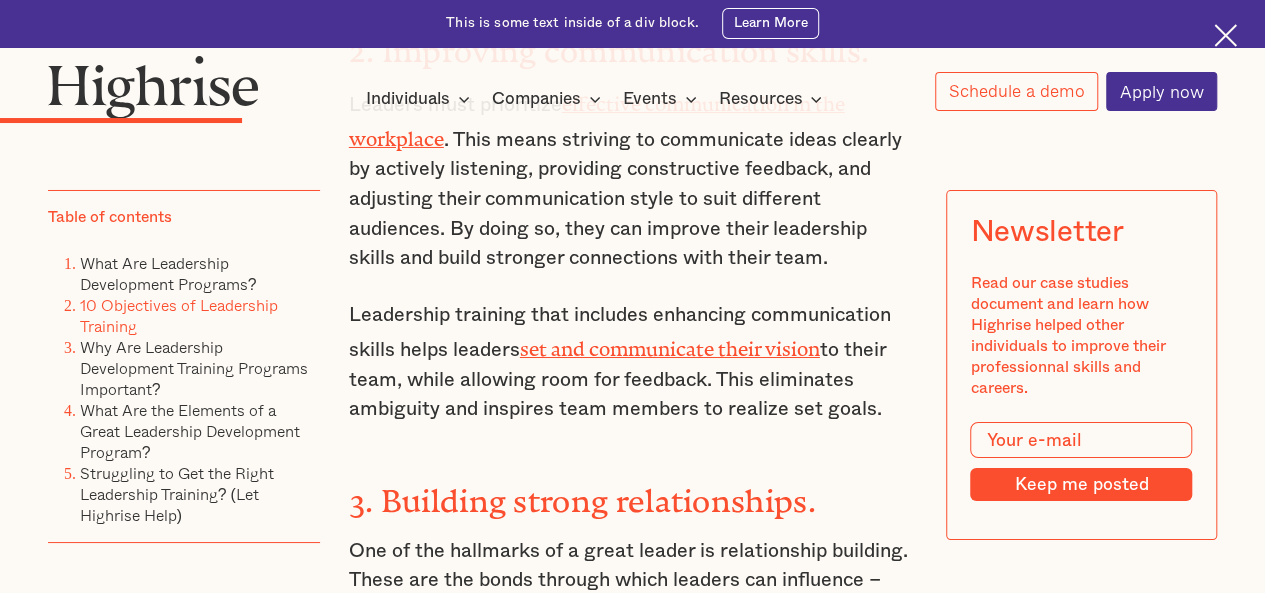 click on "Leadership training that includes enhancing communication skills helps leaders  set and communicate their vision  to their team, while allowing room for feedback. This eliminates ambiguity and inspires team members to realize set goals." at bounding box center (633, 362) 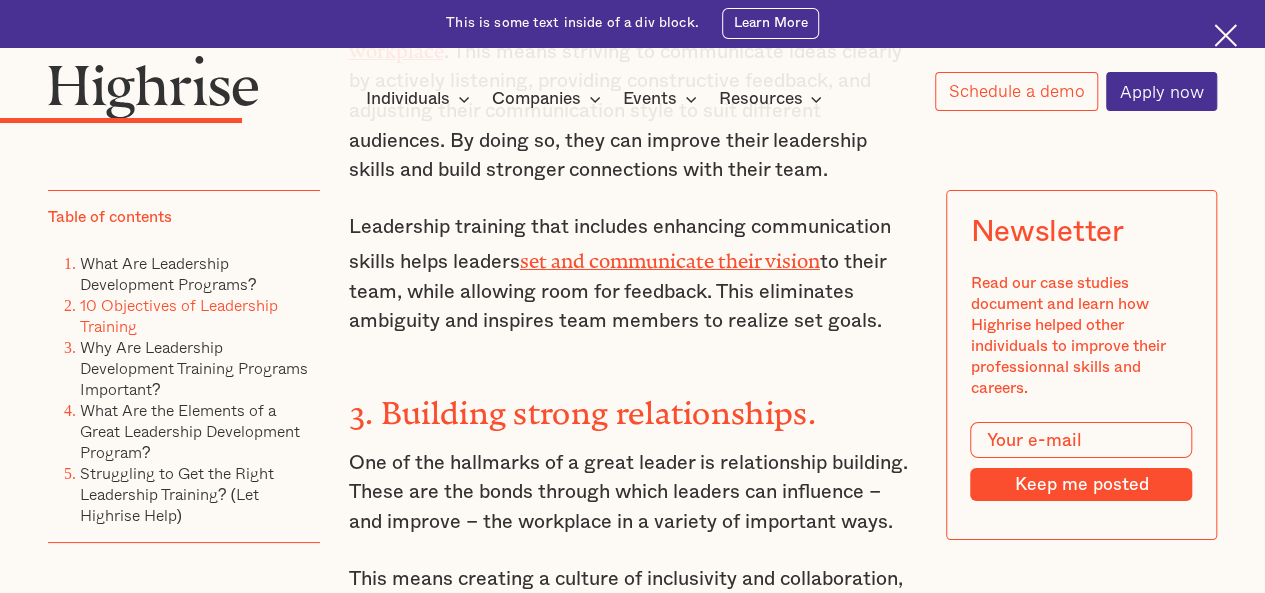 scroll, scrollTop: 3800, scrollLeft: 0, axis: vertical 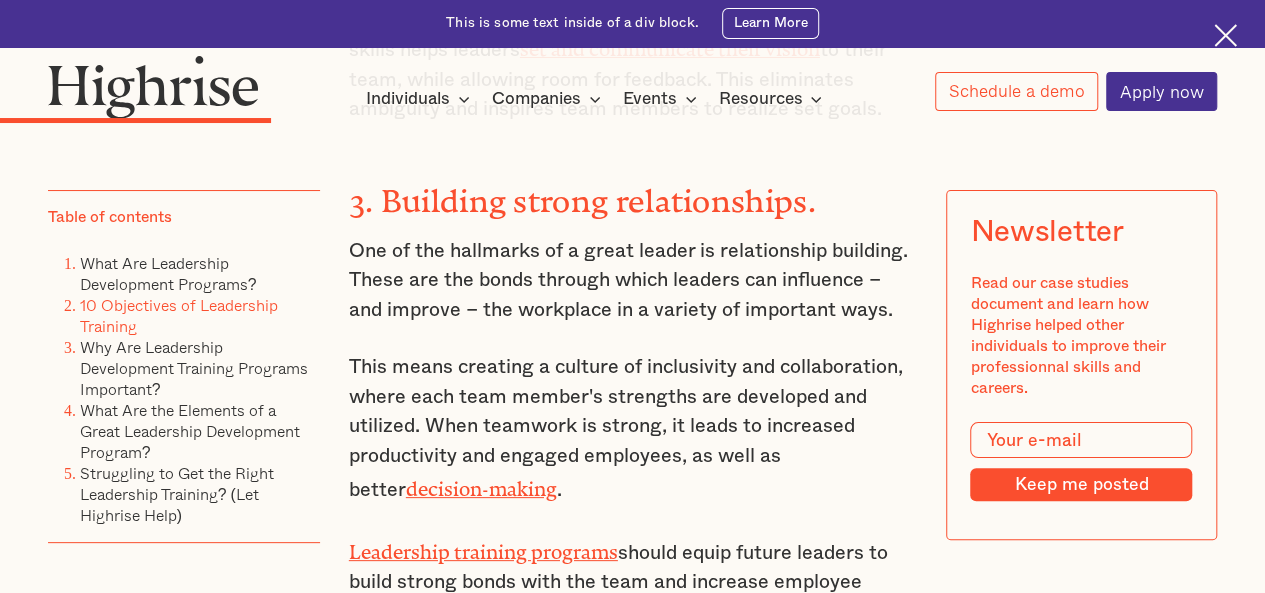 click on "One of the hallmarks of a great leader is relationship building. These are the bonds through which leaders can influence – and improve – the workplace in a variety of important ways." at bounding box center (633, 281) 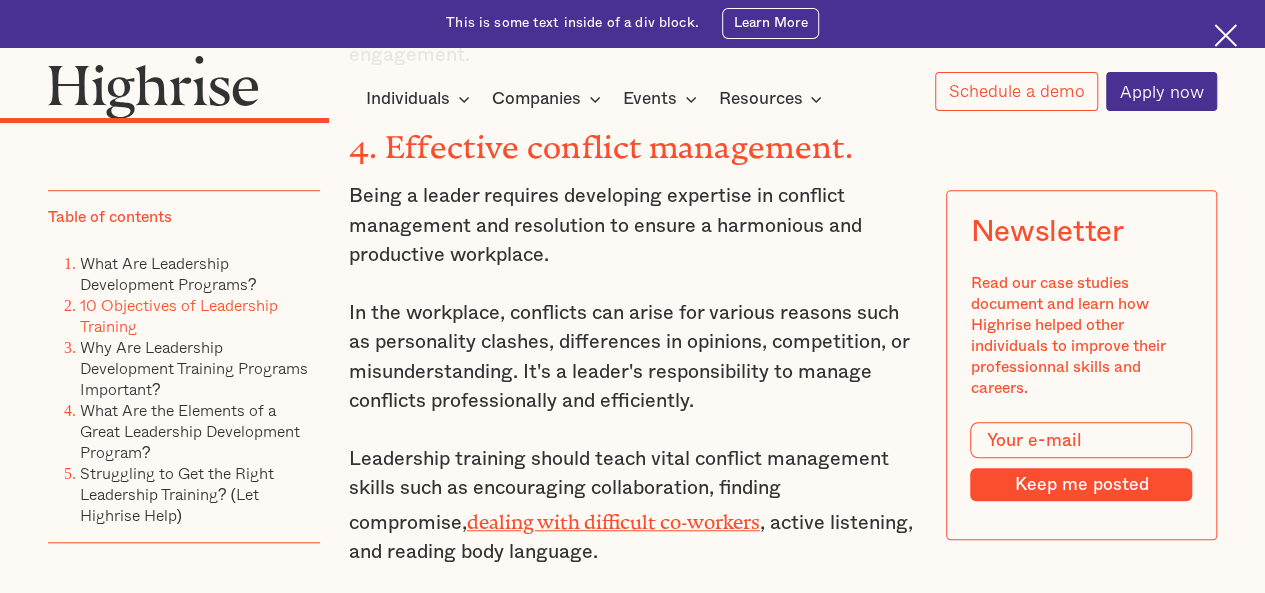 scroll, scrollTop: 4400, scrollLeft: 0, axis: vertical 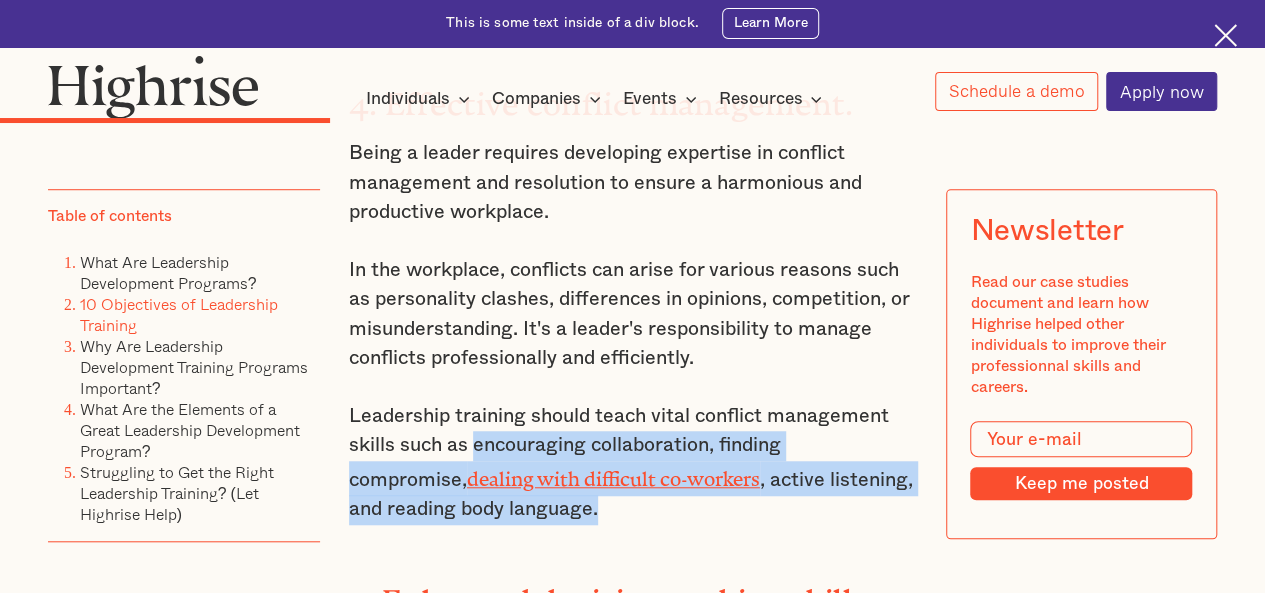 drag, startPoint x: 473, startPoint y: 335, endPoint x: 515, endPoint y: 400, distance: 77.388626 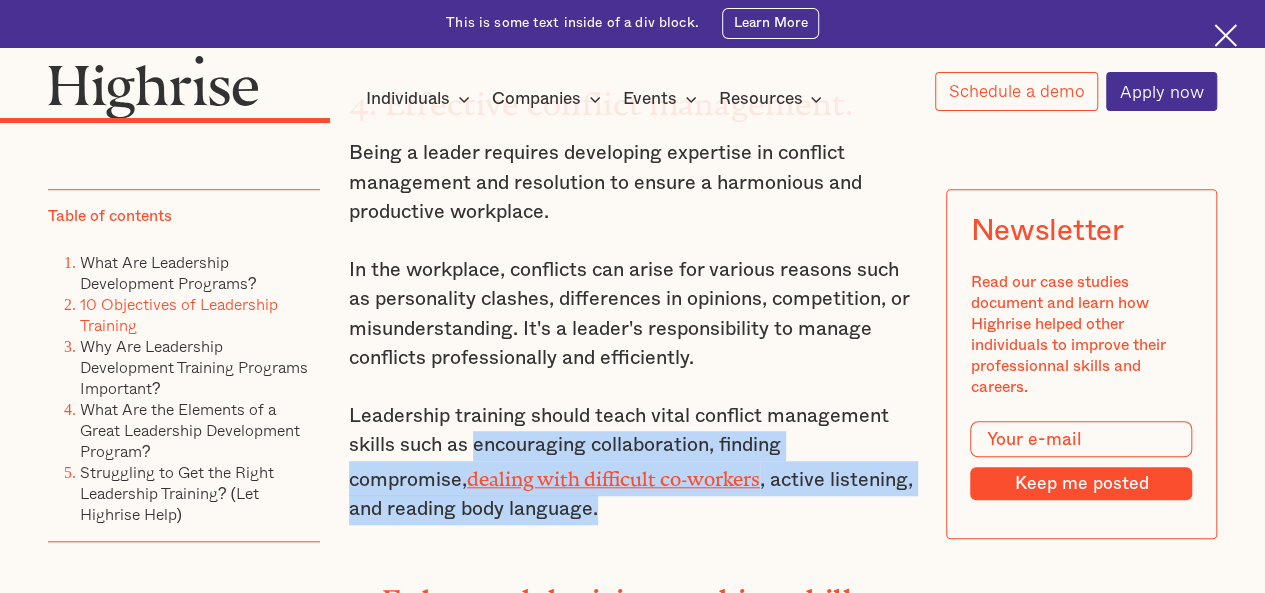 click on "Leadership training should teach vital conflict management skills such as encouraging collaboration, finding compromise,  dealing with difficult co-workers , active listening, and reading body language." at bounding box center [633, 463] 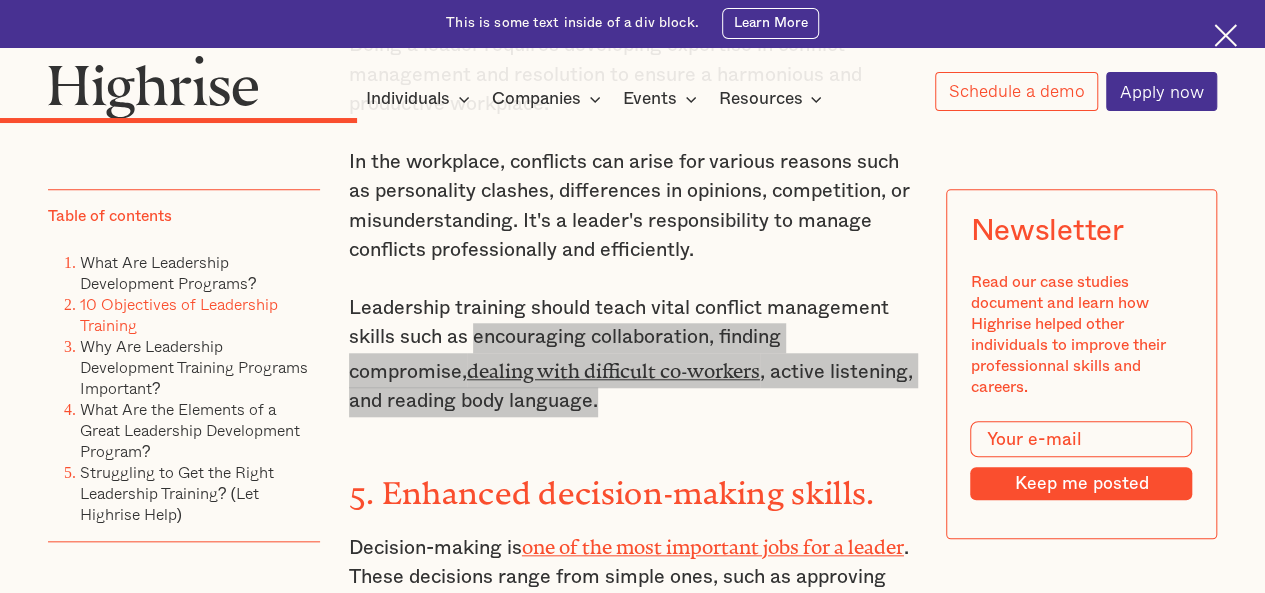scroll, scrollTop: 4800, scrollLeft: 0, axis: vertical 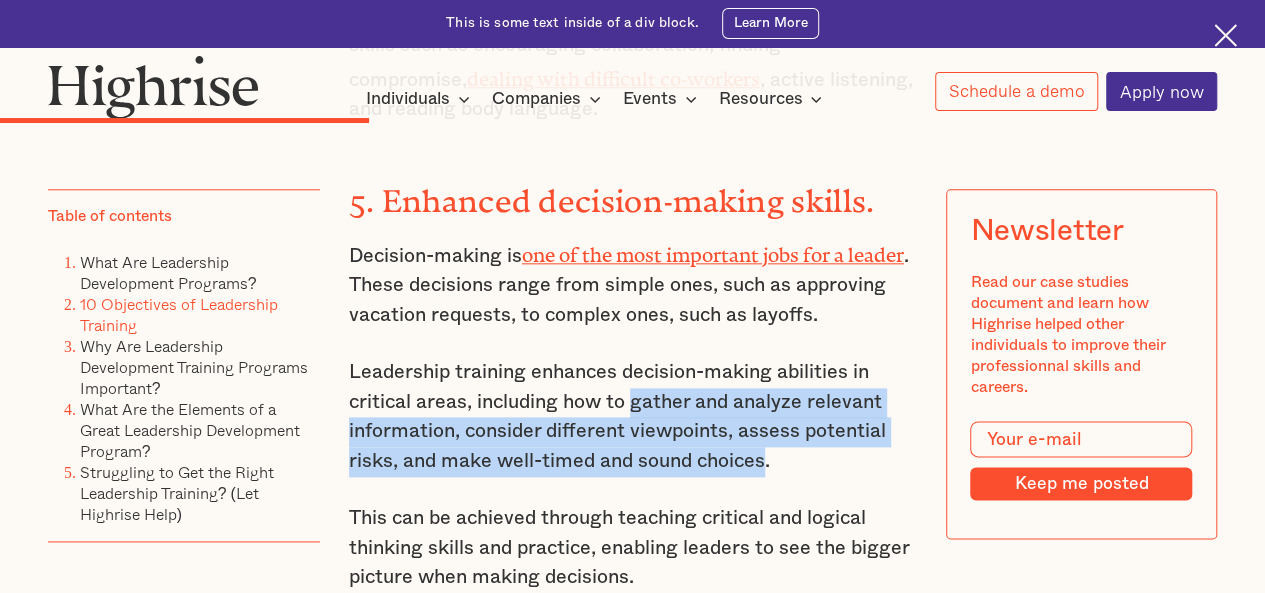 drag, startPoint x: 634, startPoint y: 283, endPoint x: 765, endPoint y: 341, distance: 143.26549 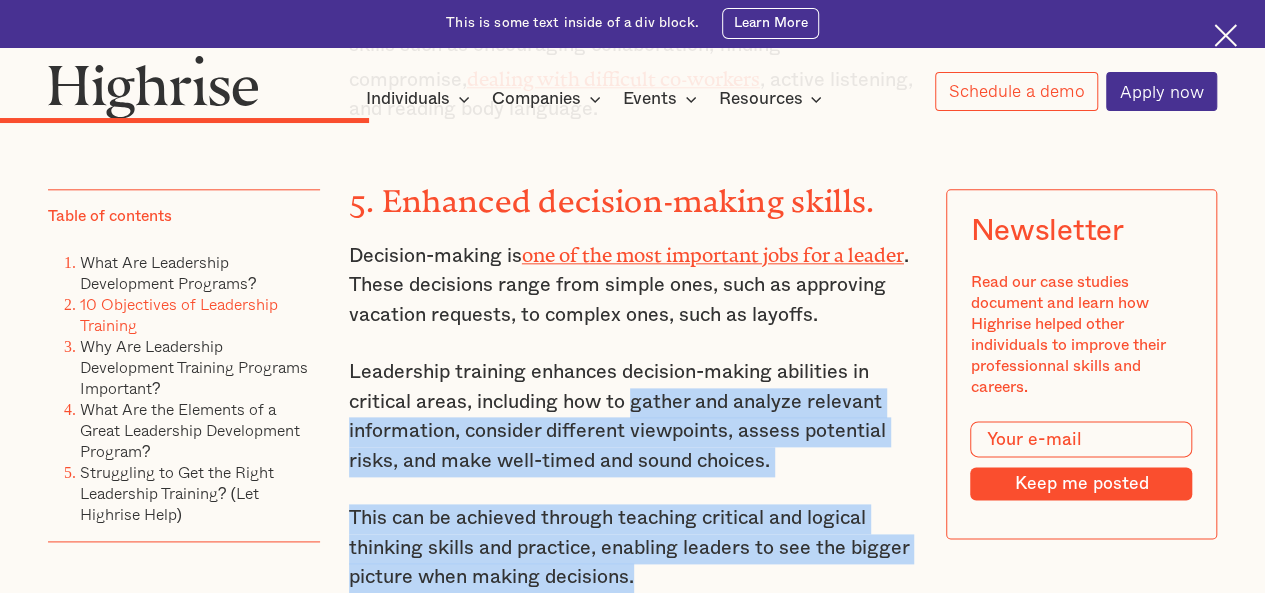 click on "This can be achieved through teaching critical and logical thinking skills and practice, enabling leaders to see the bigger picture when making decisions." at bounding box center (633, 548) 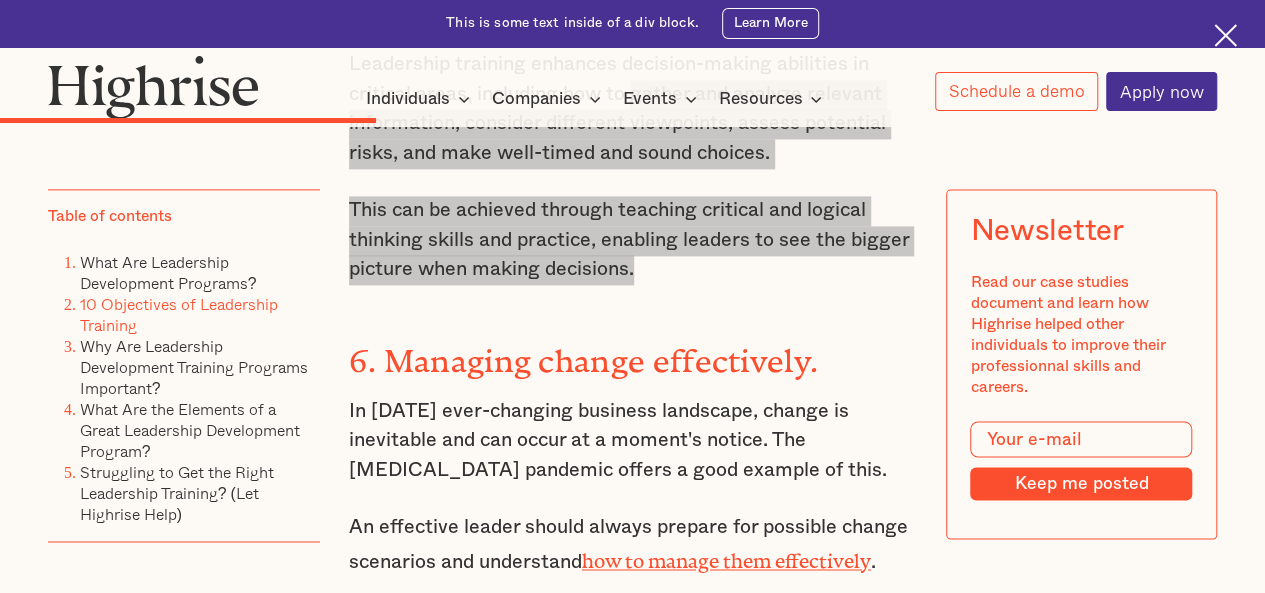 scroll, scrollTop: 5200, scrollLeft: 0, axis: vertical 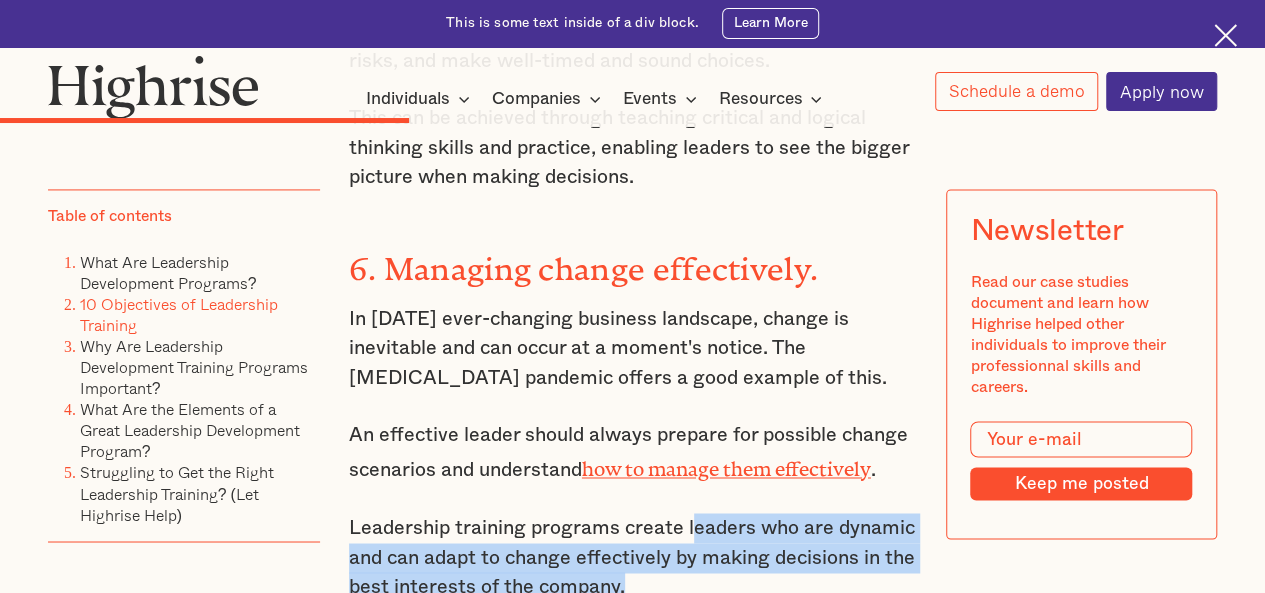 drag, startPoint x: 690, startPoint y: 393, endPoint x: 698, endPoint y: 455, distance: 62.514 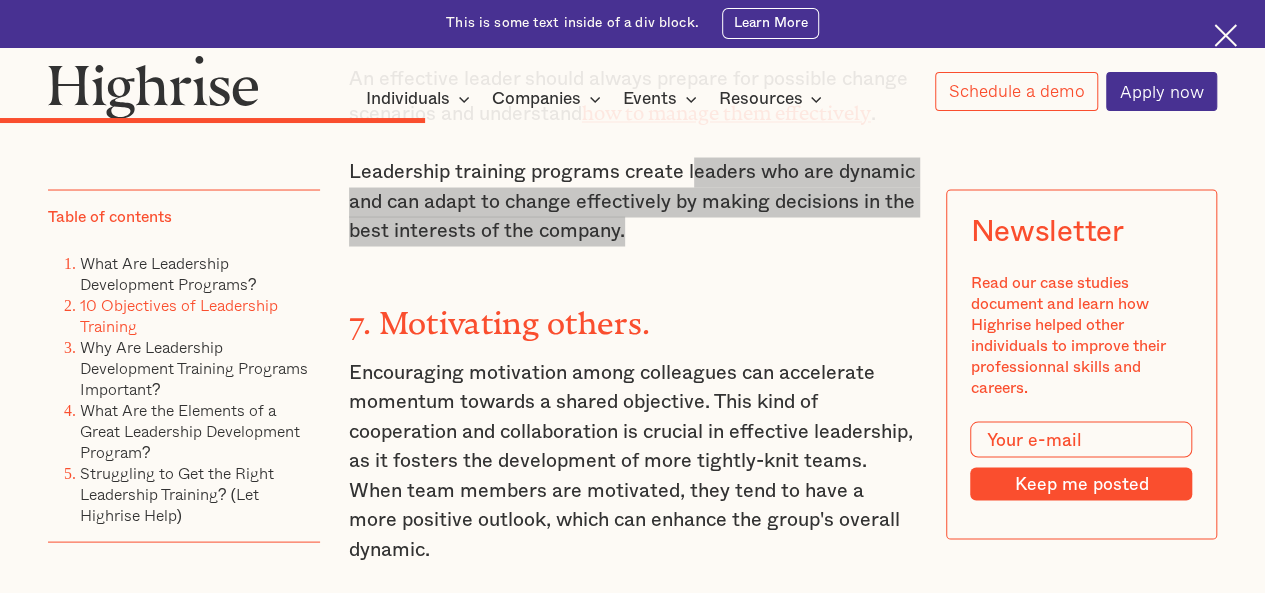 scroll, scrollTop: 5600, scrollLeft: 0, axis: vertical 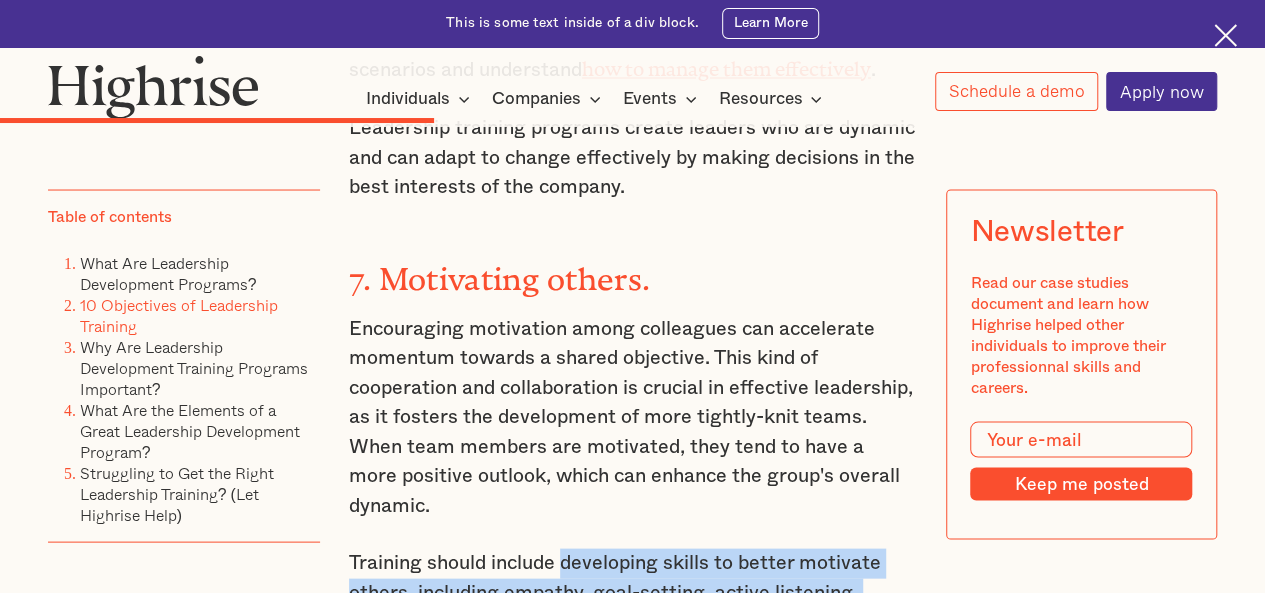 drag, startPoint x: 564, startPoint y: 435, endPoint x: 586, endPoint y: 495, distance: 63.90618 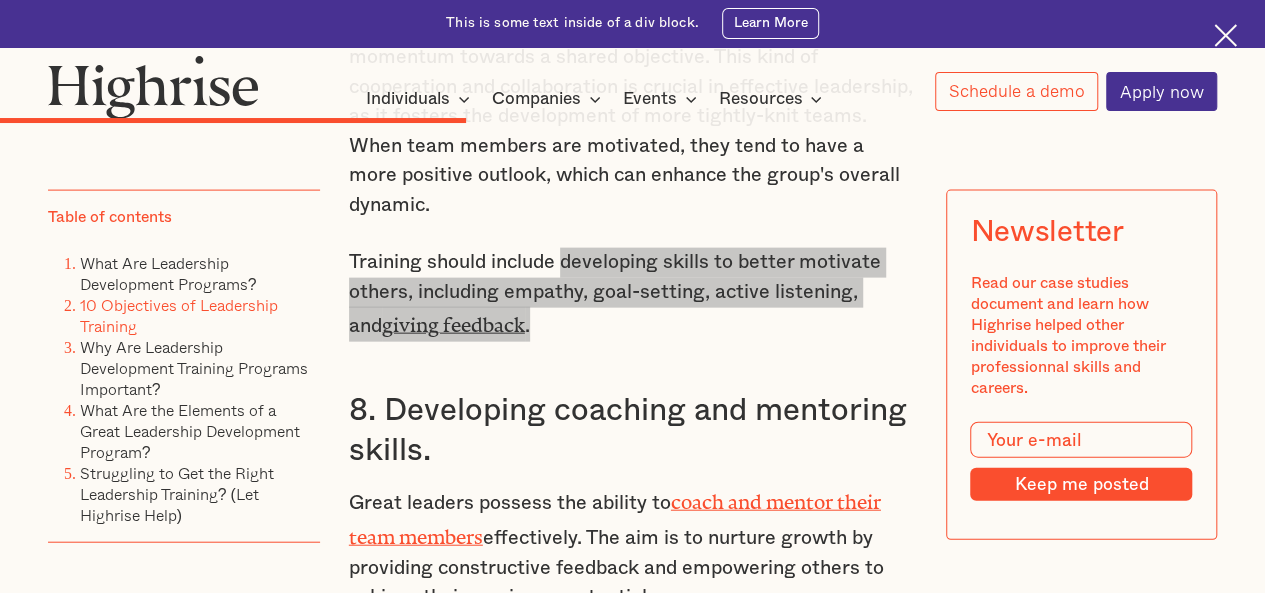 scroll, scrollTop: 6000, scrollLeft: 0, axis: vertical 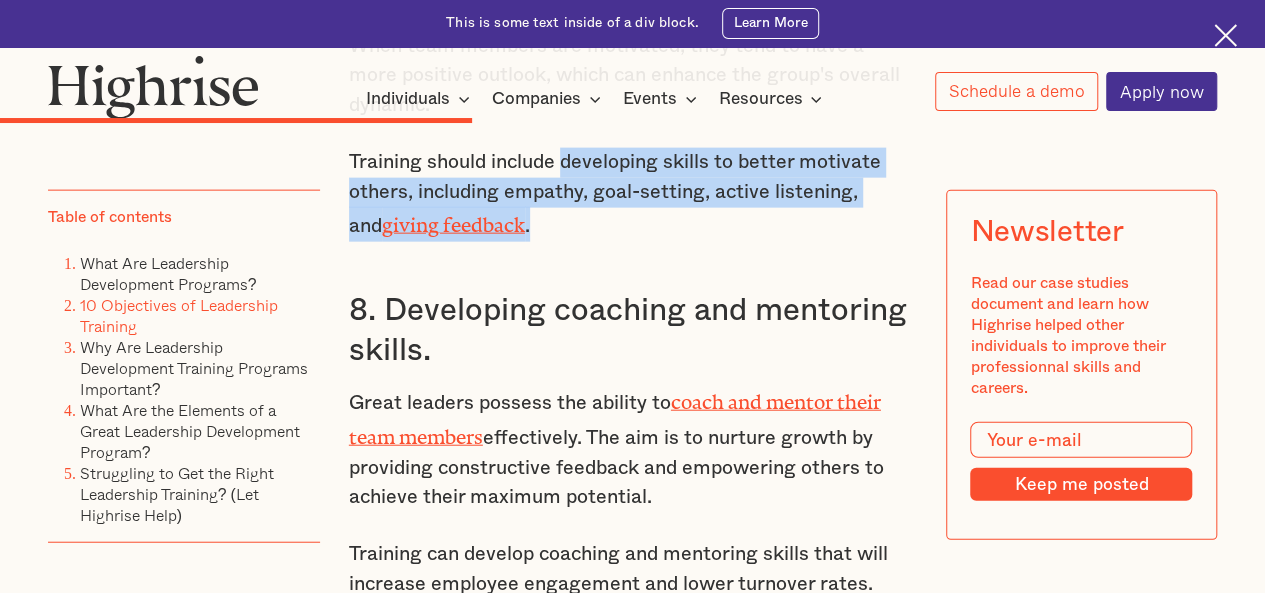 drag, startPoint x: 595, startPoint y: 297, endPoint x: 675, endPoint y: 353, distance: 97.65244 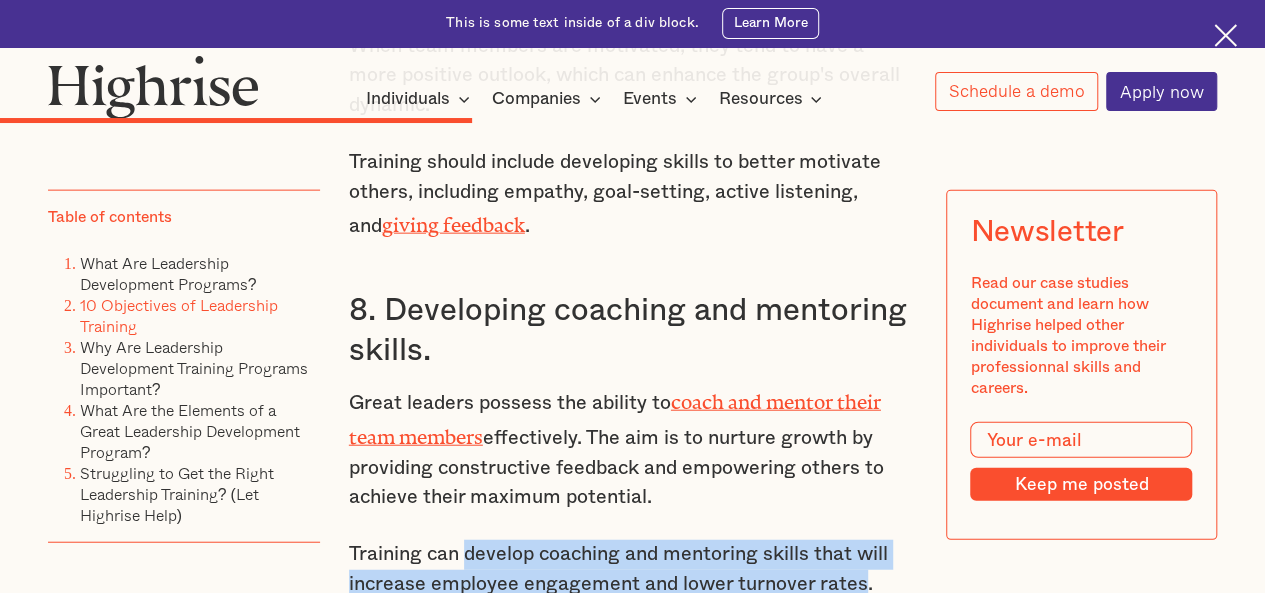 drag, startPoint x: 462, startPoint y: 415, endPoint x: 869, endPoint y: 440, distance: 407.7671 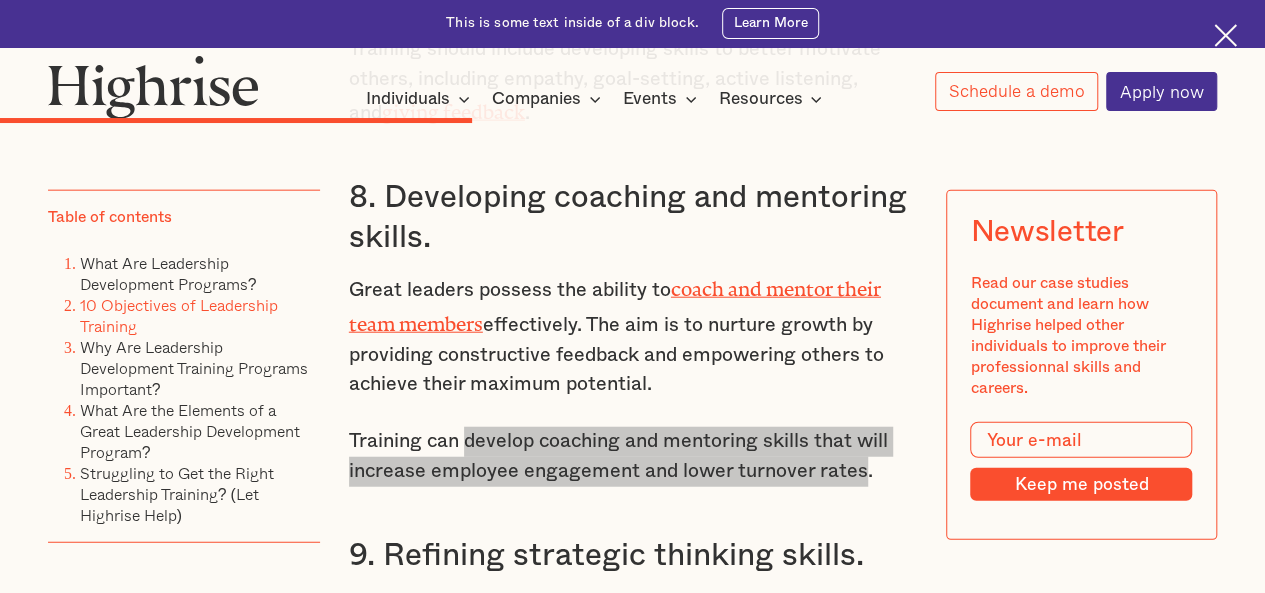 scroll, scrollTop: 6300, scrollLeft: 0, axis: vertical 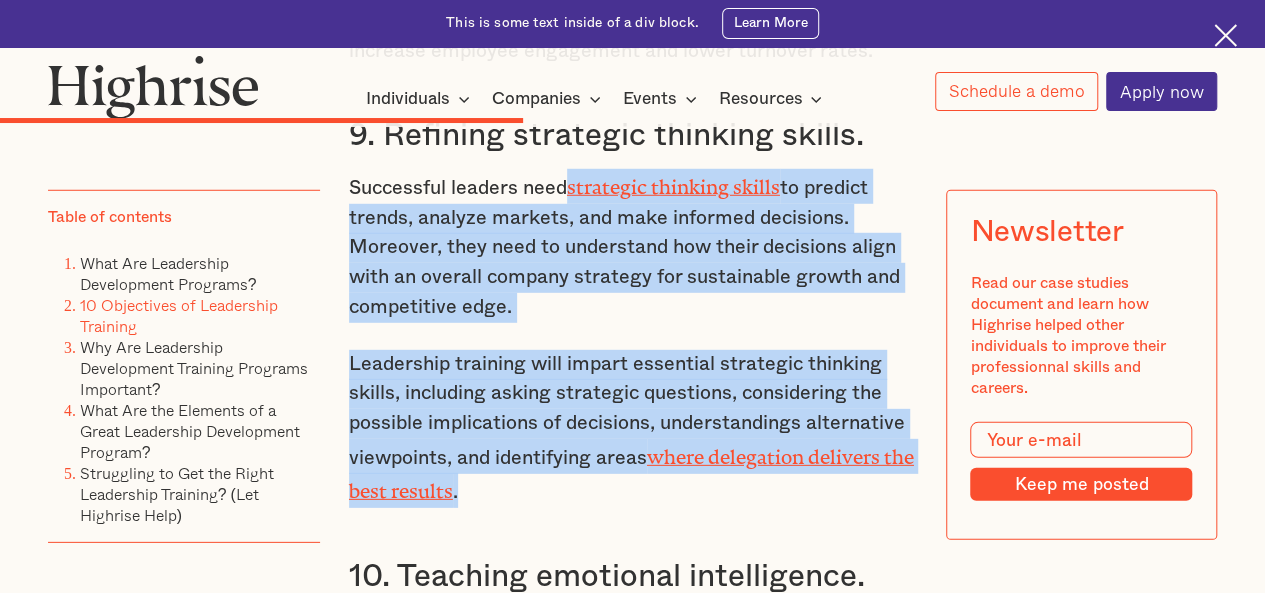 drag, startPoint x: 568, startPoint y: 281, endPoint x: 593, endPoint y: 341, distance: 65 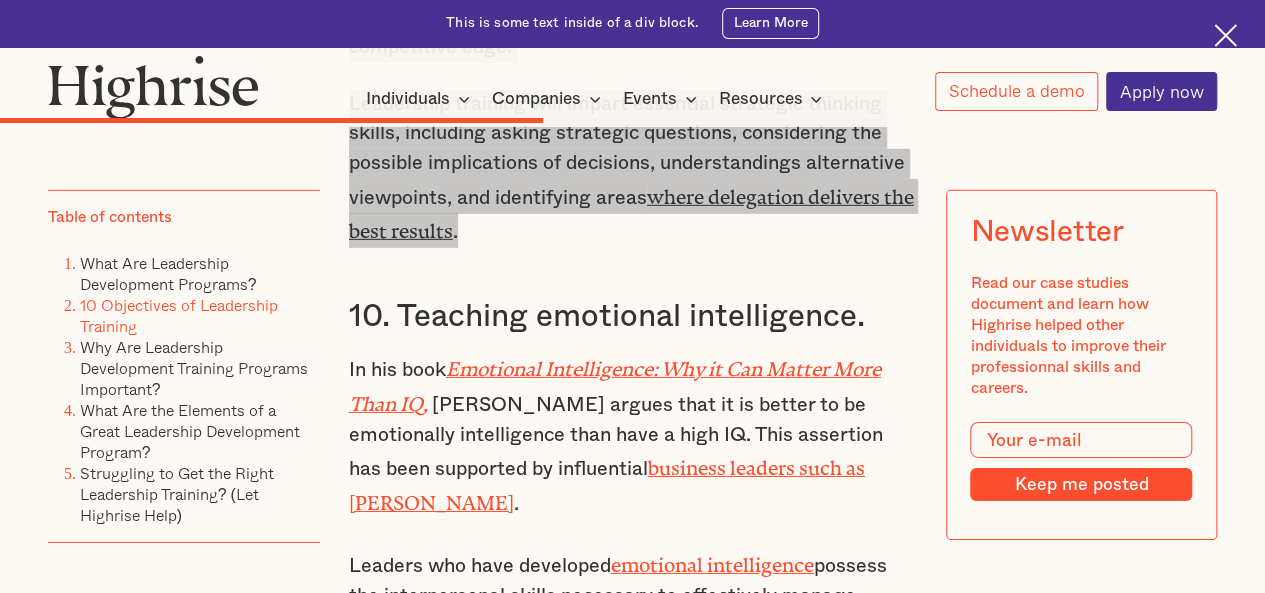 scroll, scrollTop: 6833, scrollLeft: 0, axis: vertical 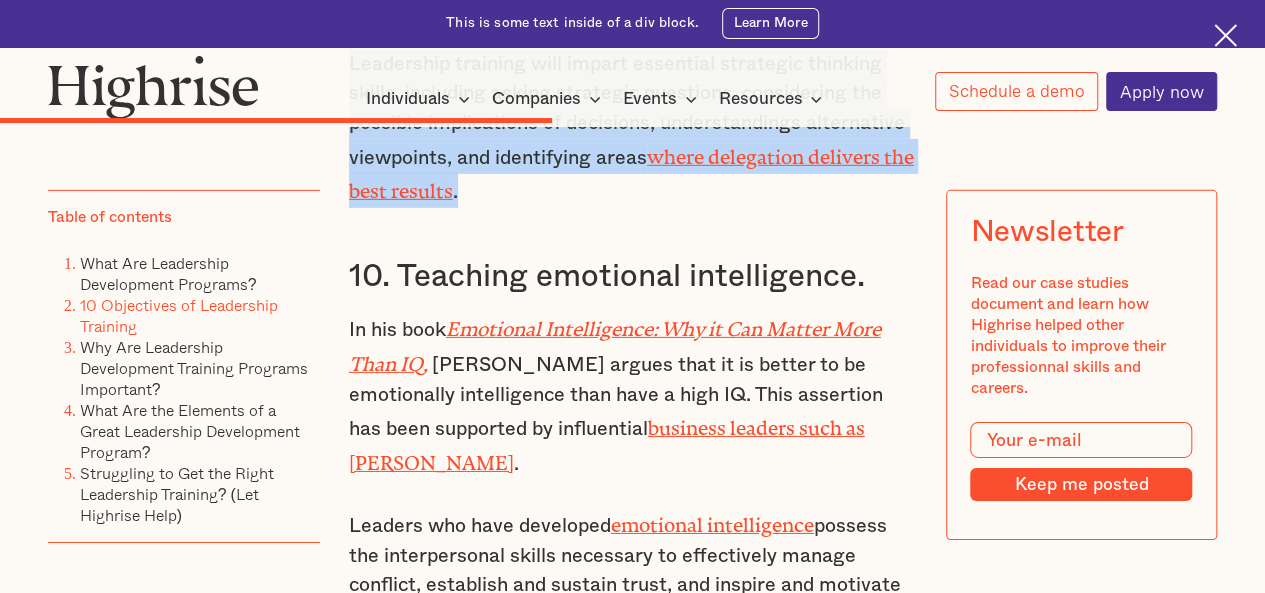drag, startPoint x: 612, startPoint y: 359, endPoint x: 612, endPoint y: 438, distance: 79 